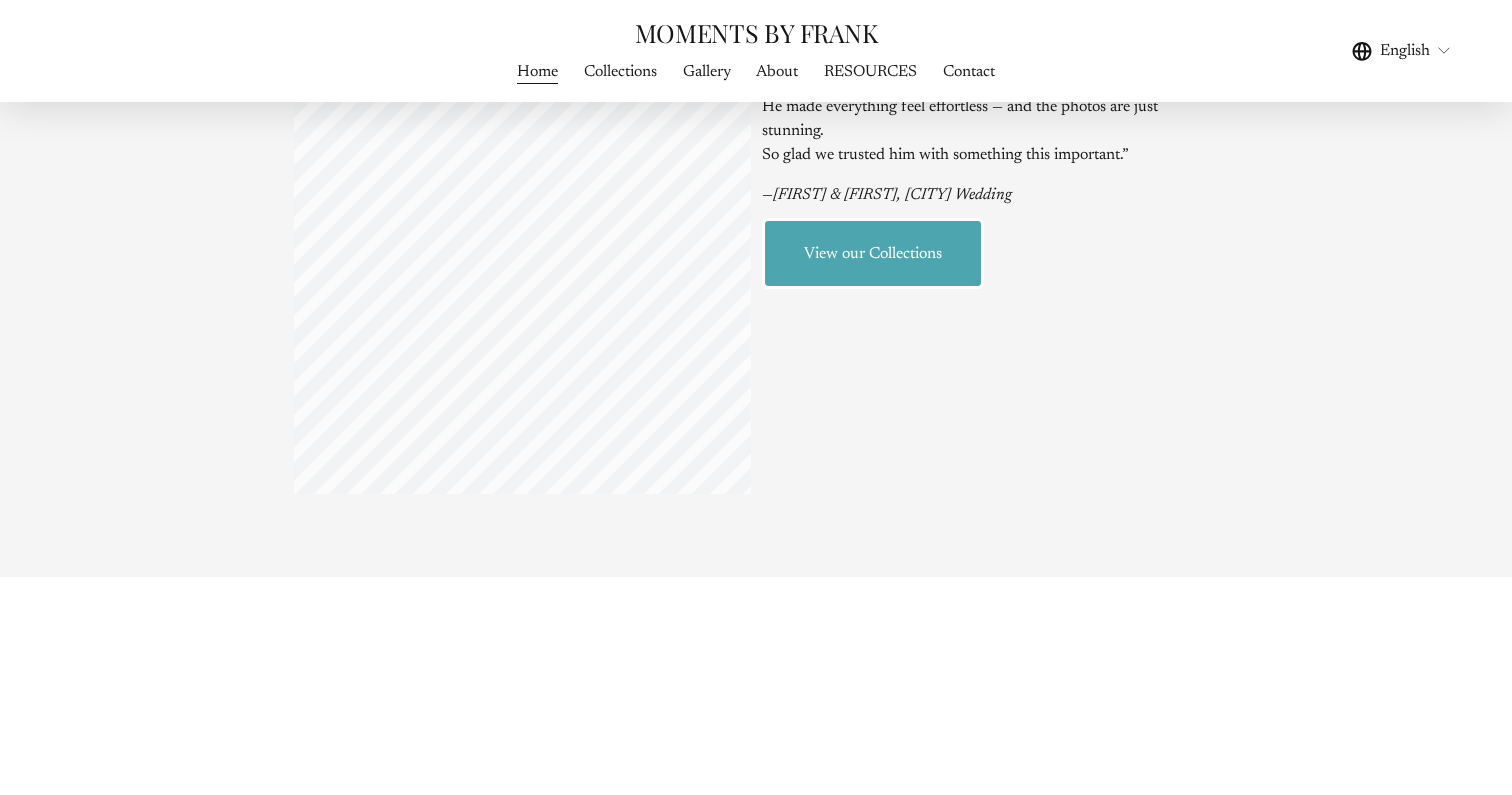 scroll, scrollTop: 5215, scrollLeft: 0, axis: vertical 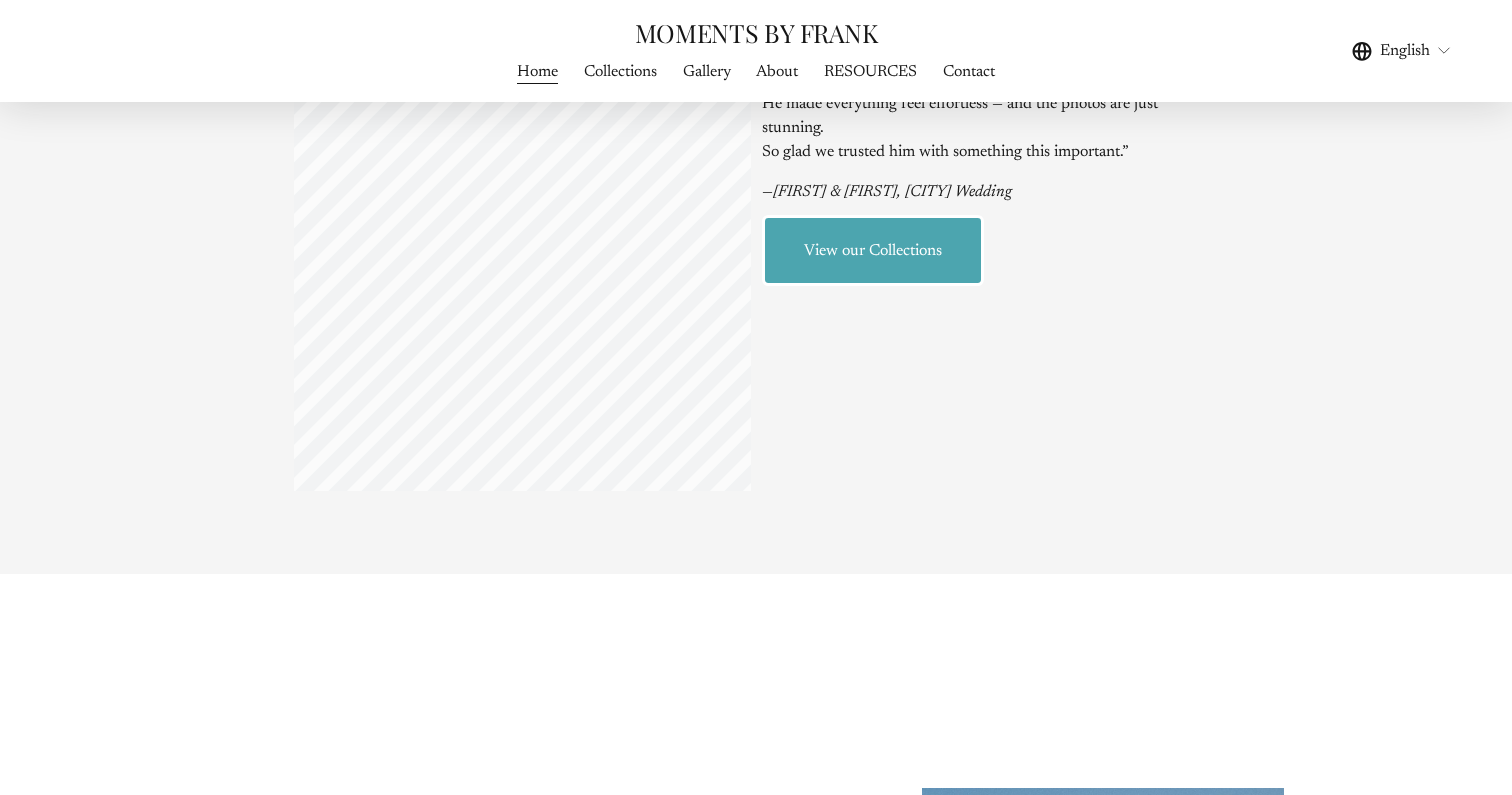 click on "Contact" at bounding box center (969, 71) 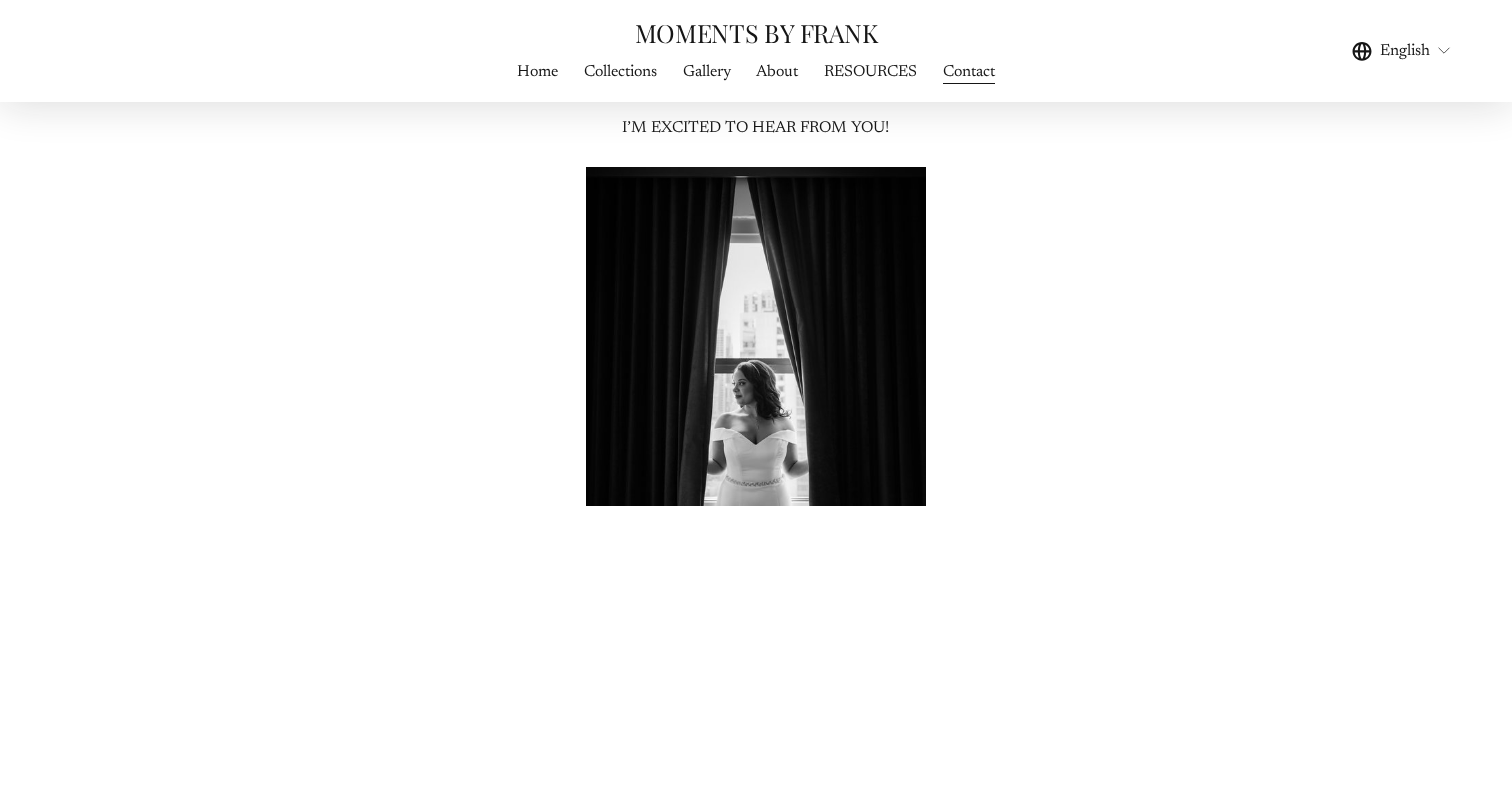 scroll, scrollTop: 0, scrollLeft: 0, axis: both 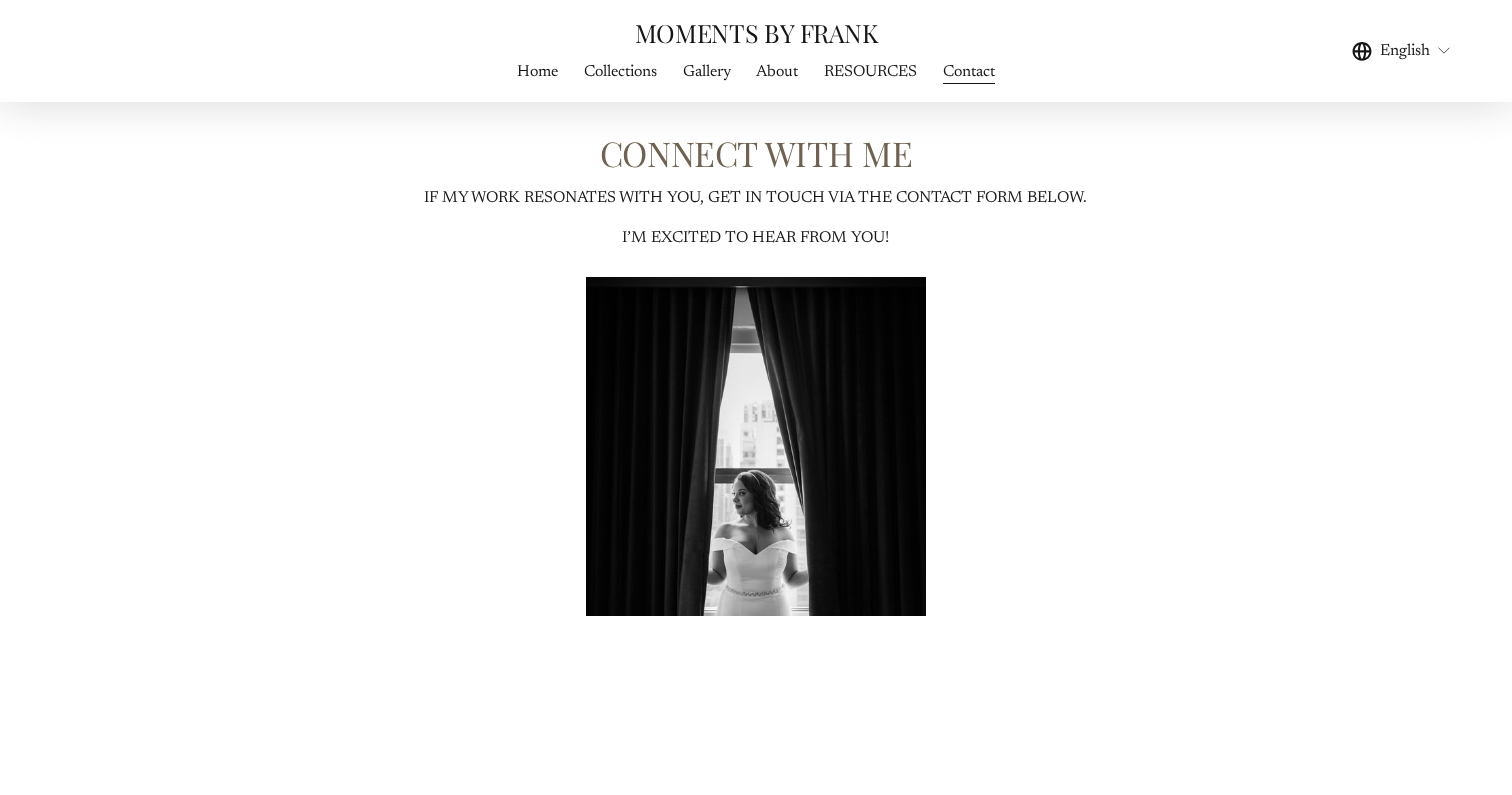 click on "Home" at bounding box center [537, 71] 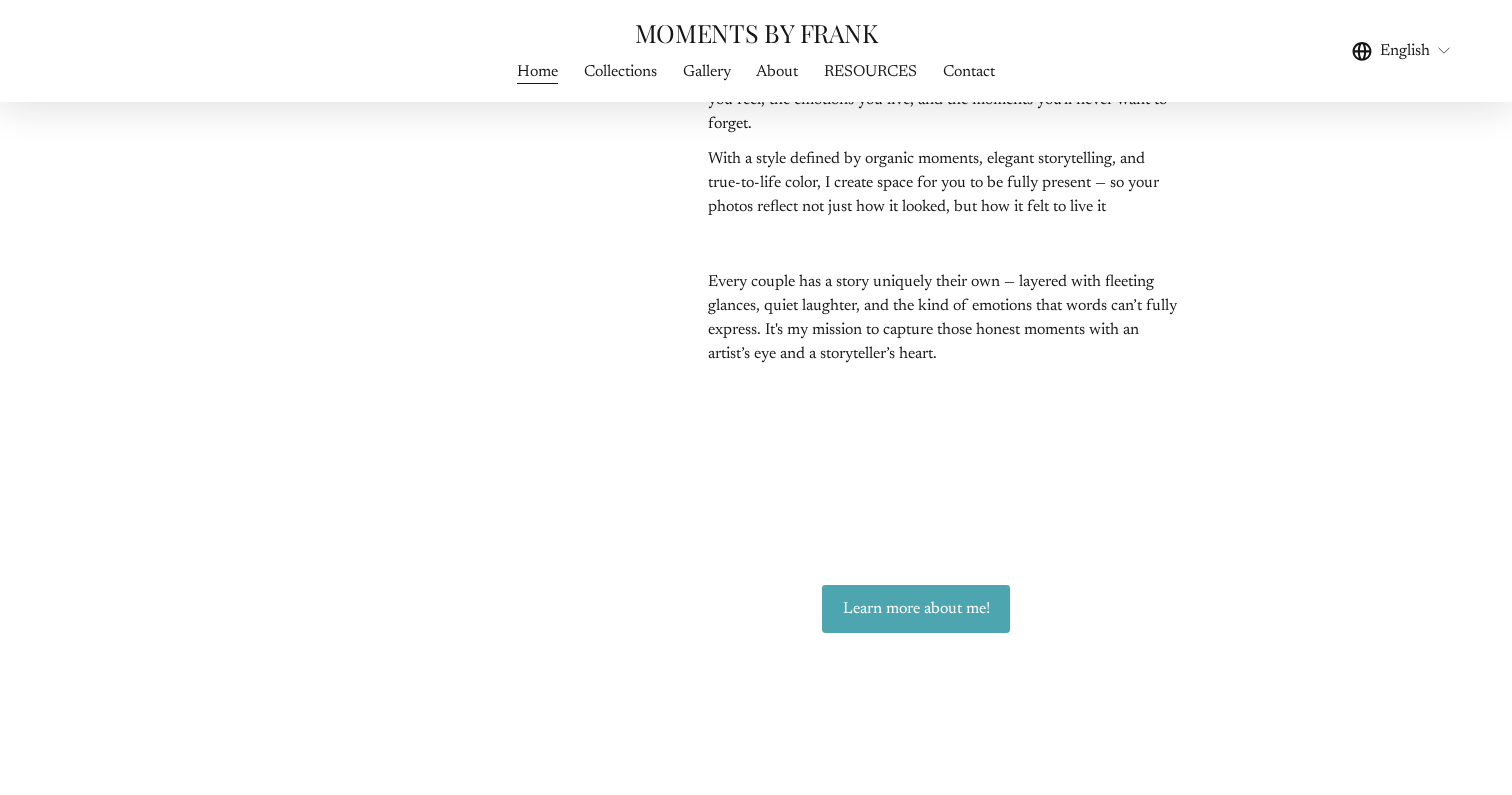 scroll, scrollTop: 3338, scrollLeft: 0, axis: vertical 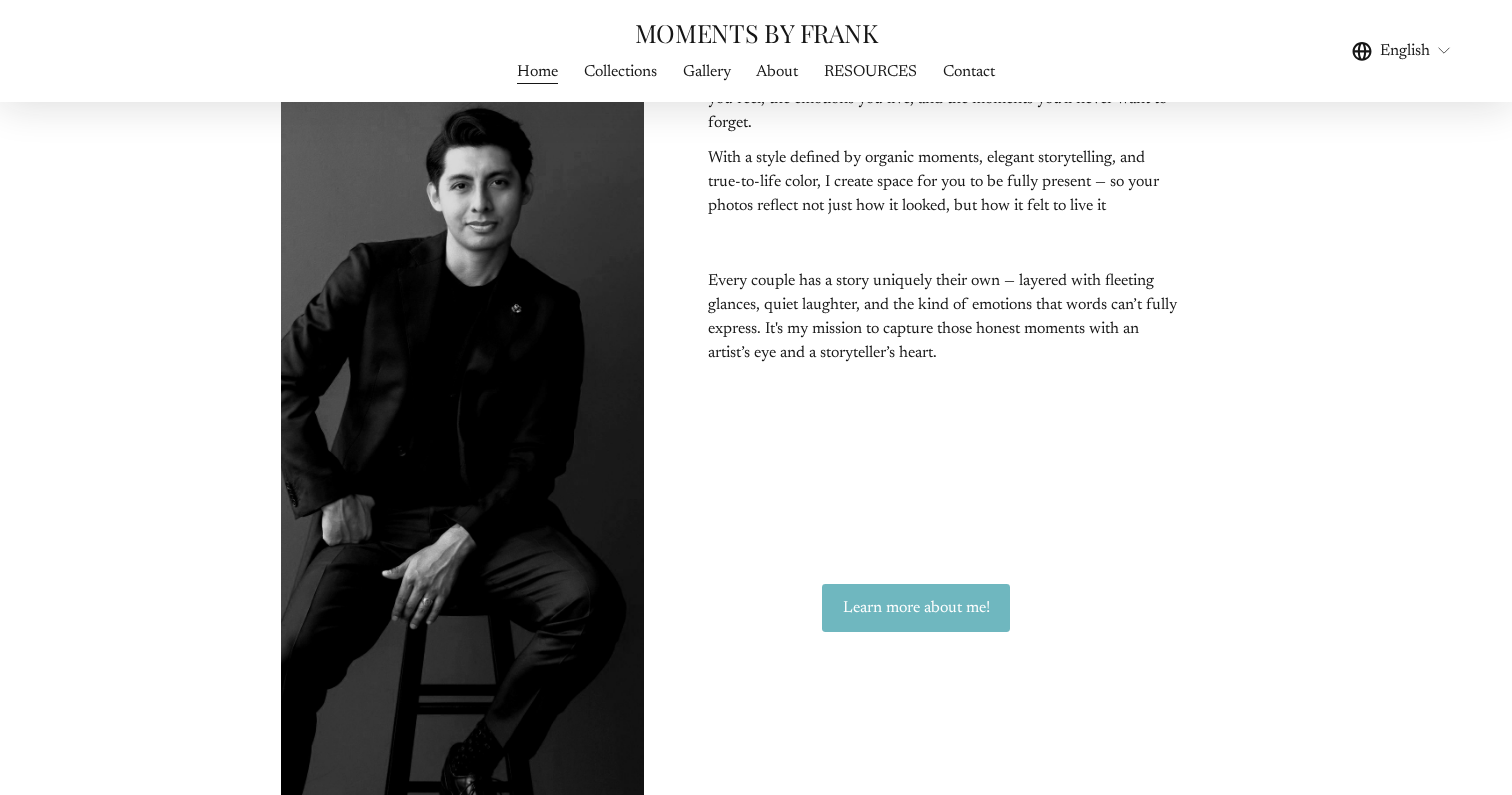 click on "Learn more about me!" at bounding box center (916, 608) 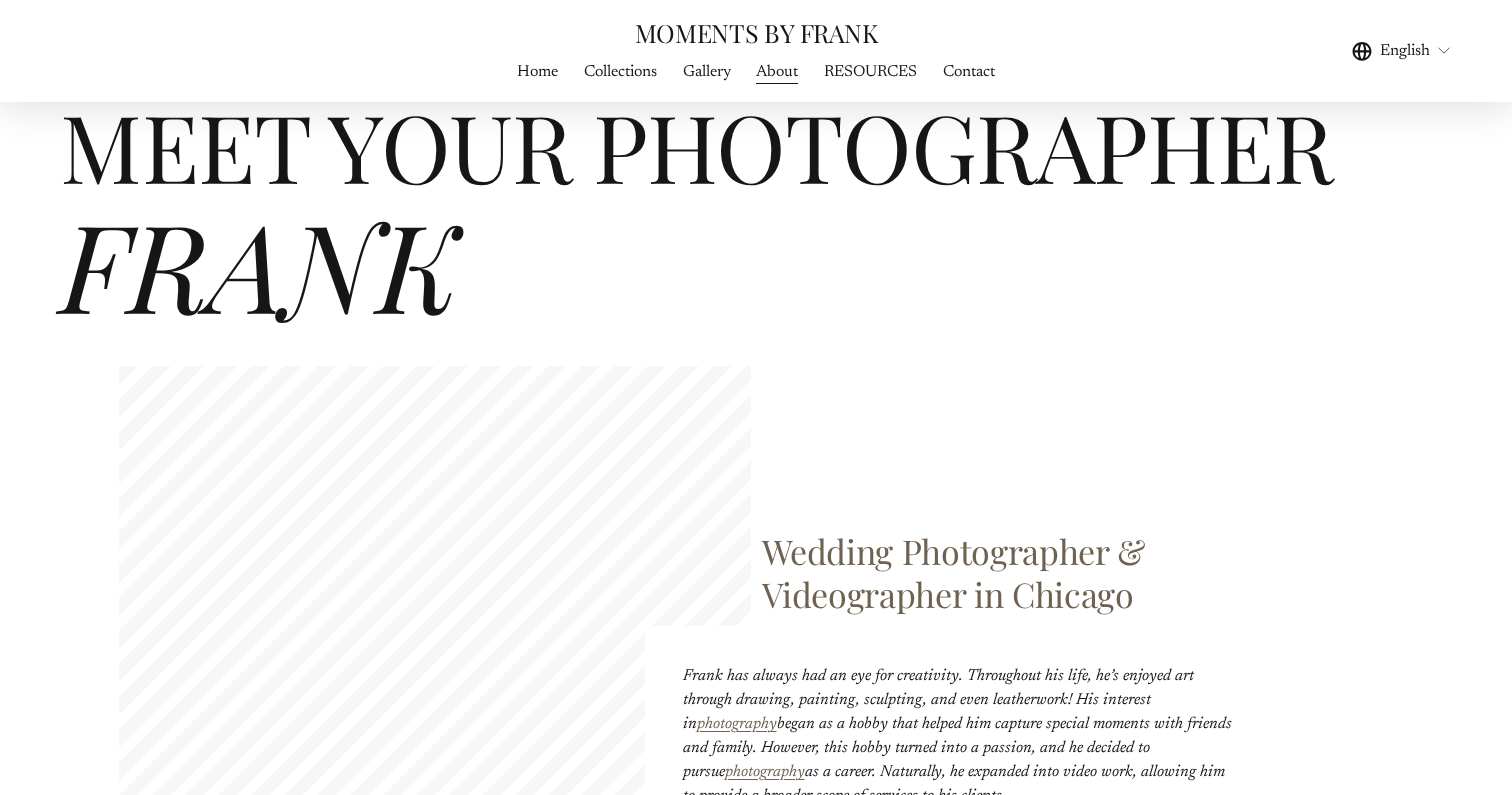 scroll, scrollTop: 487, scrollLeft: 0, axis: vertical 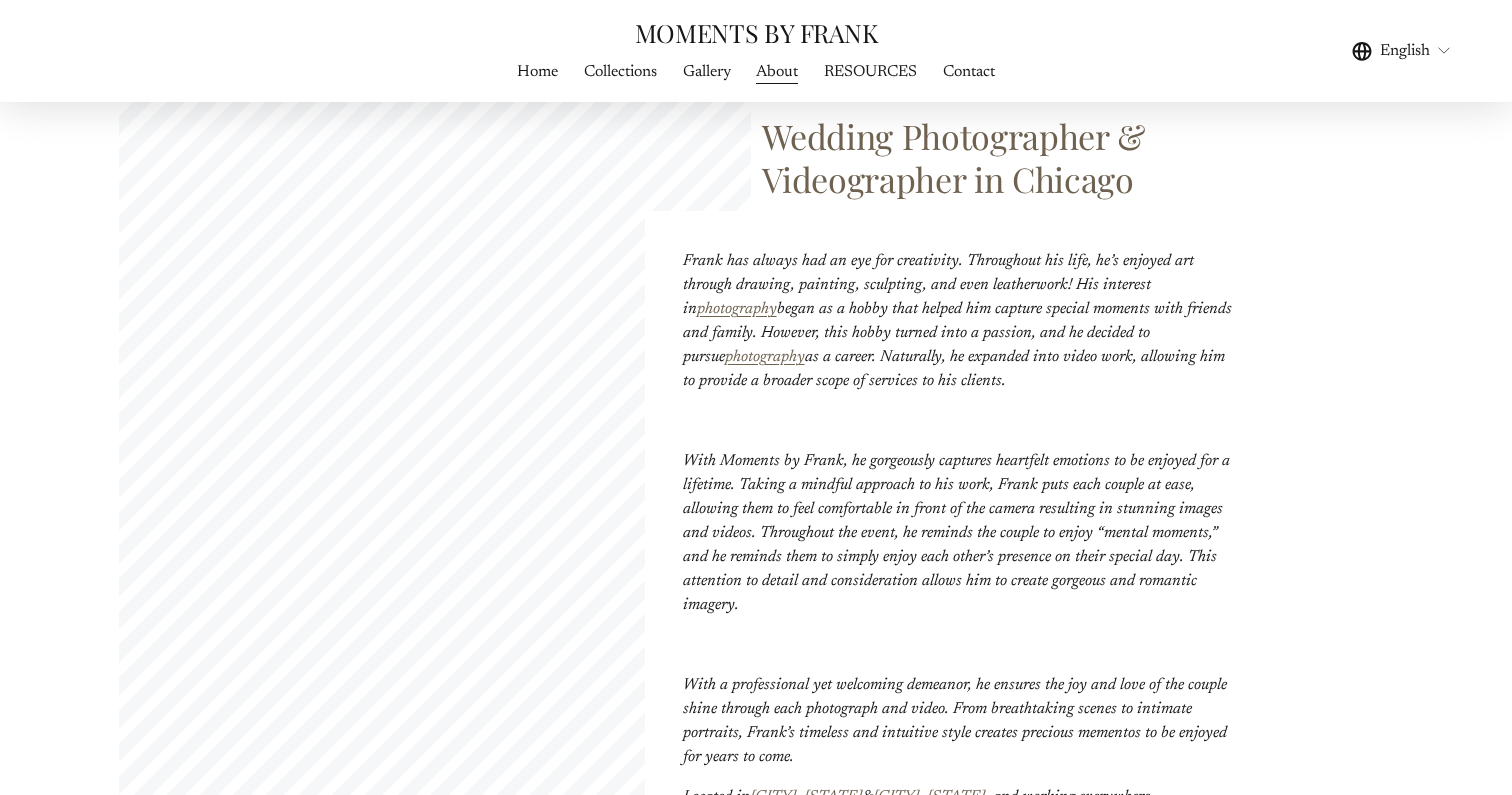 click on "Contact" at bounding box center [969, 71] 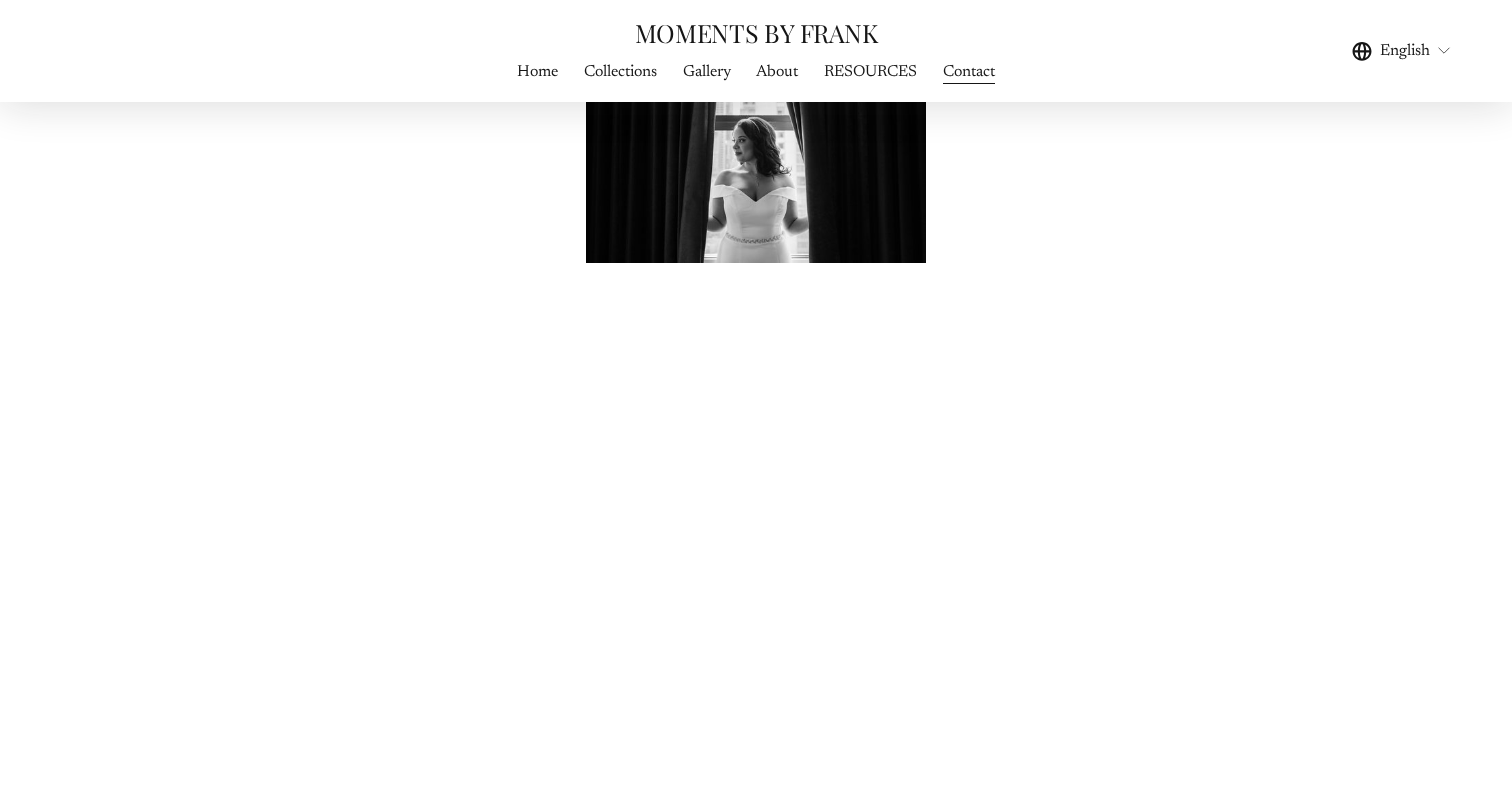 scroll, scrollTop: 526, scrollLeft: 0, axis: vertical 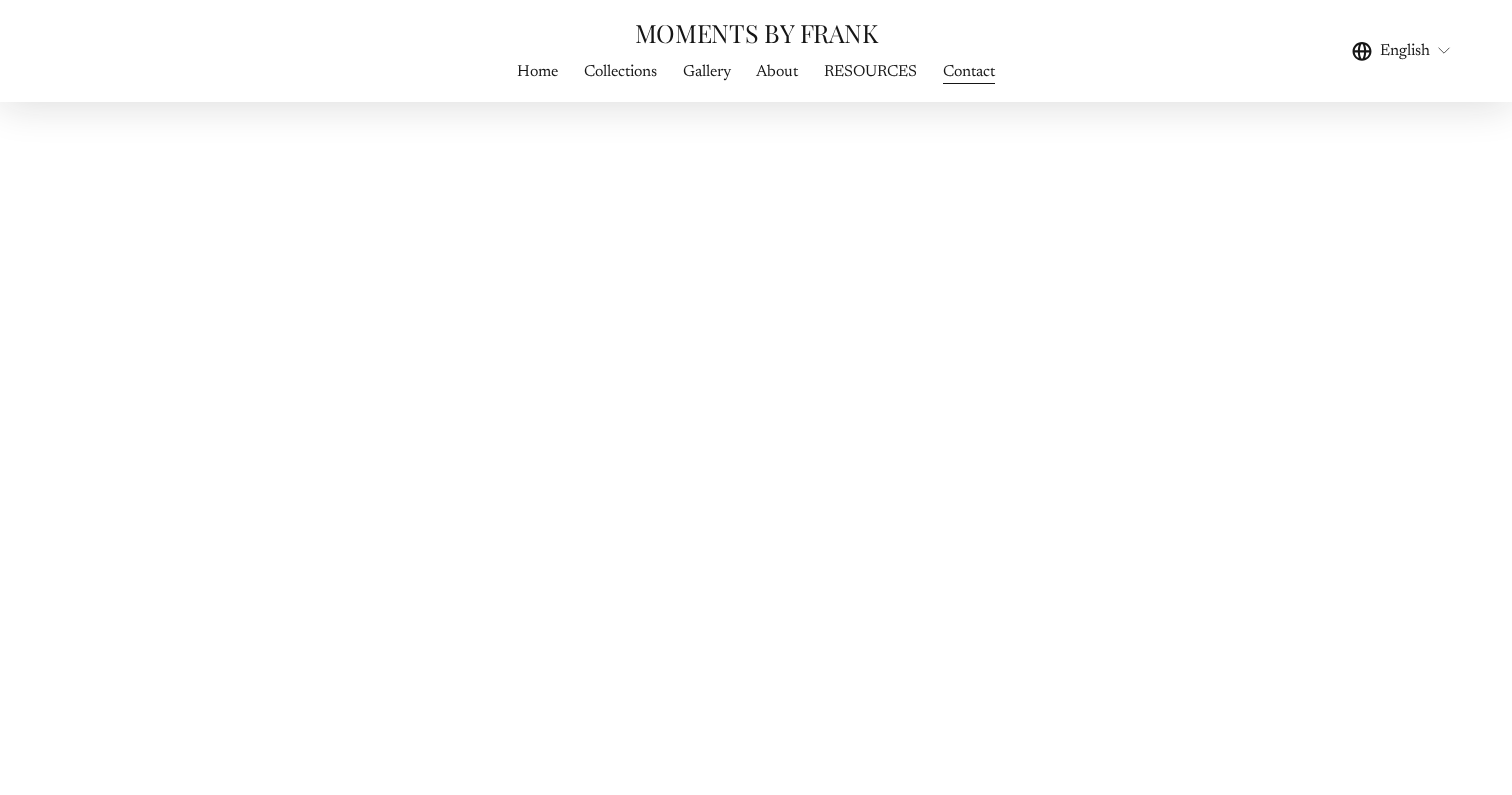 click on "Home" at bounding box center (537, 71) 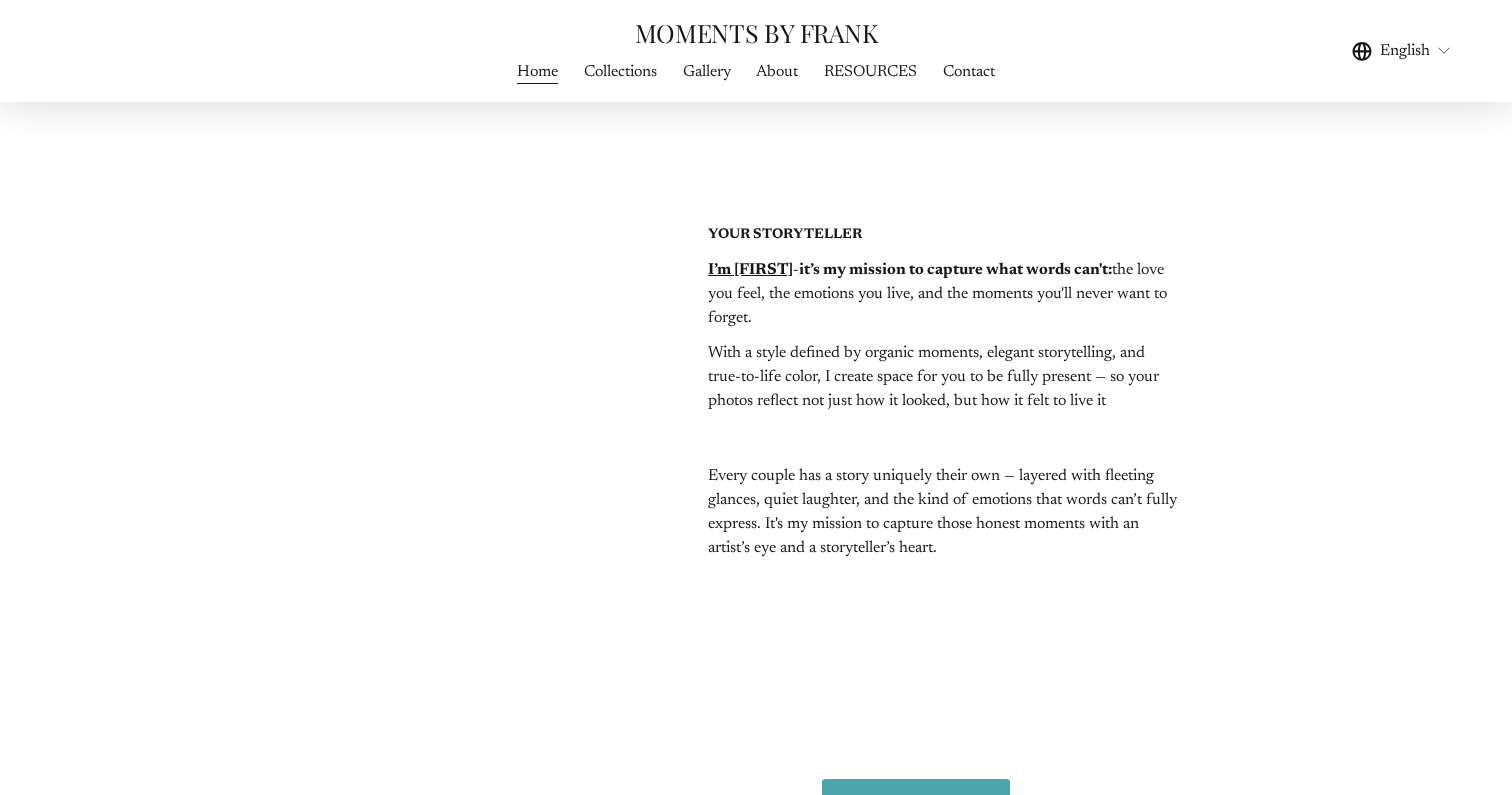 scroll, scrollTop: 3204, scrollLeft: 0, axis: vertical 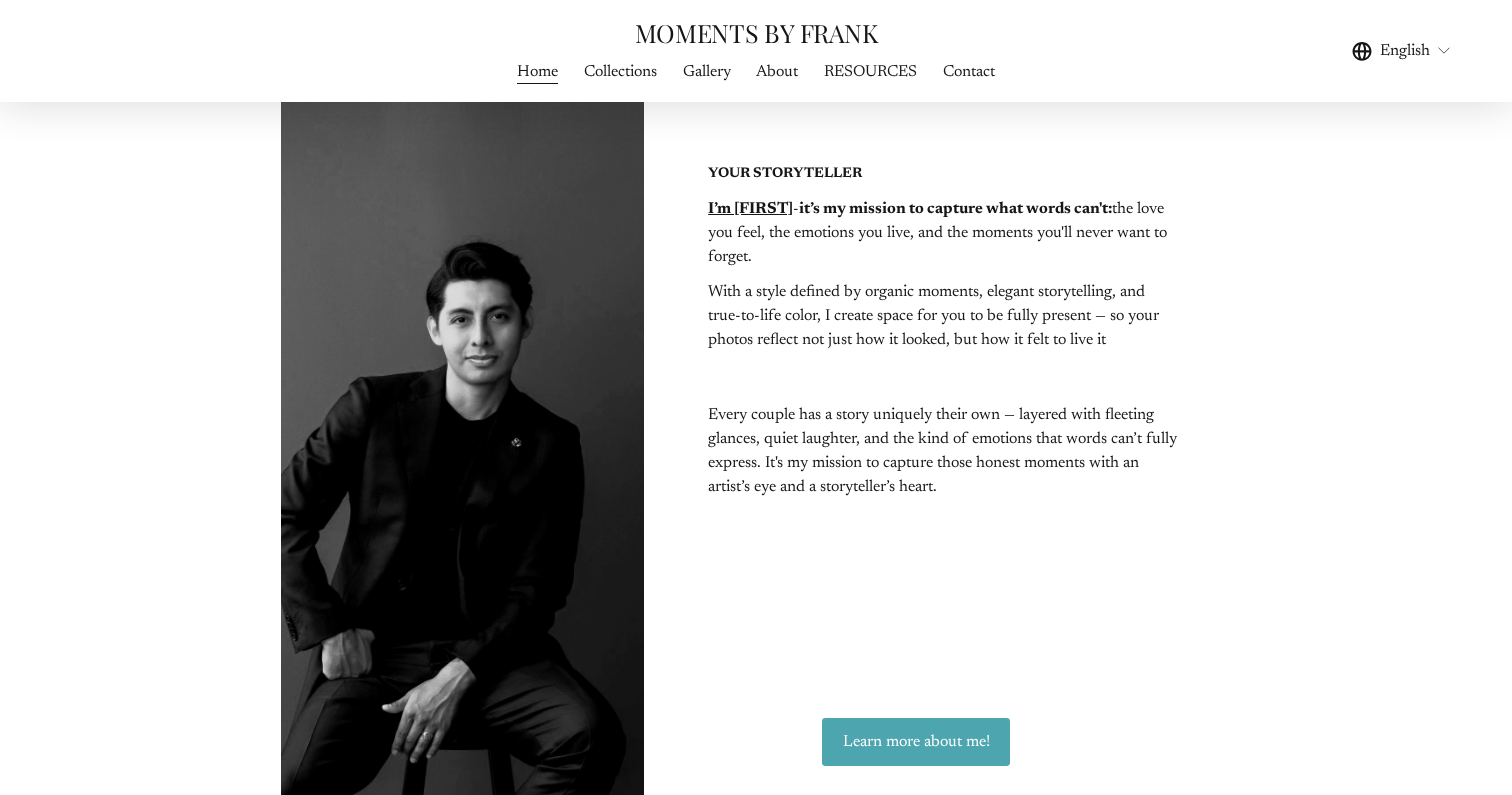 click on "I’m [FIRST]" at bounding box center [750, 209] 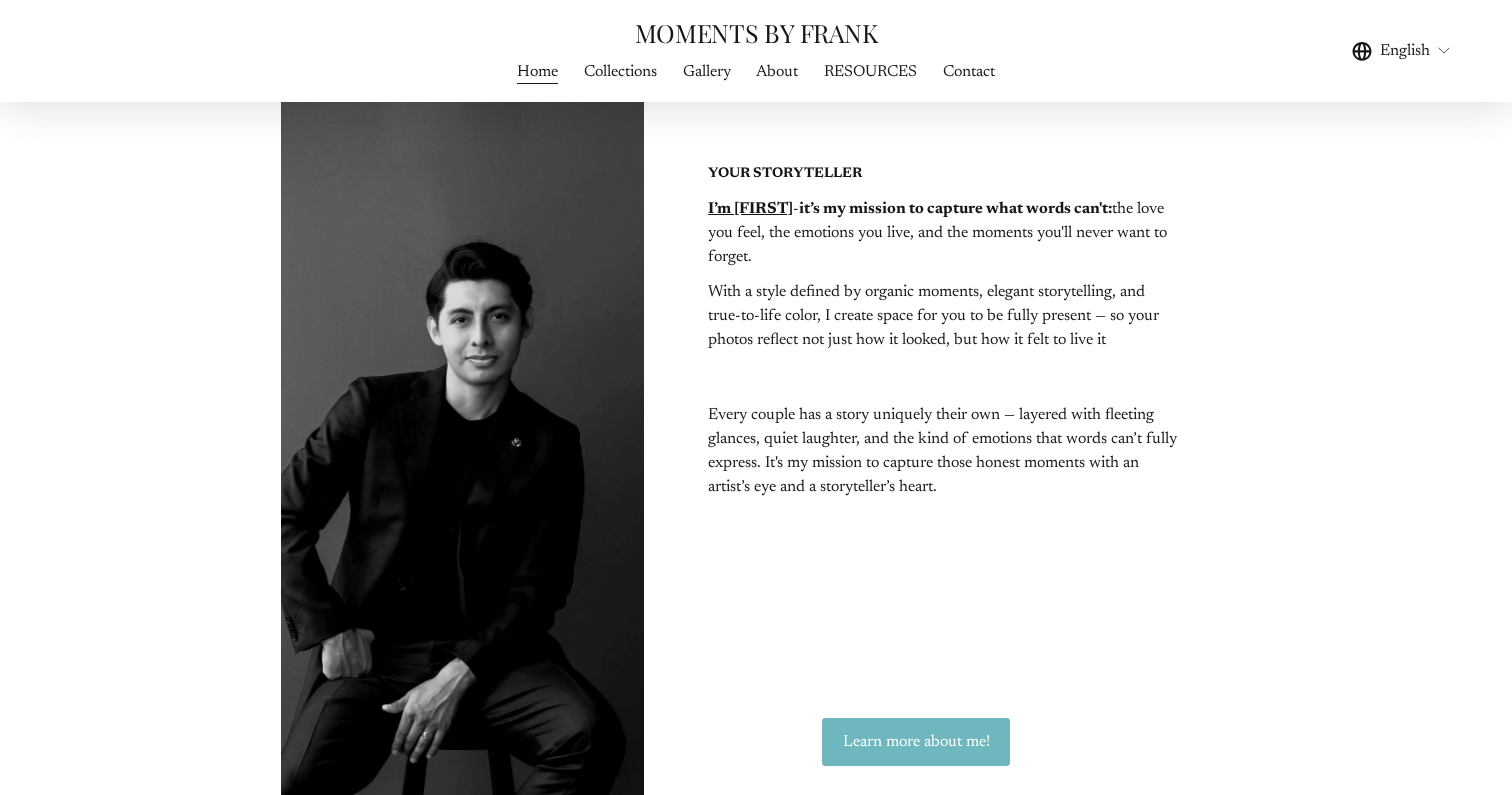 click on "Learn more about me!" at bounding box center (916, 742) 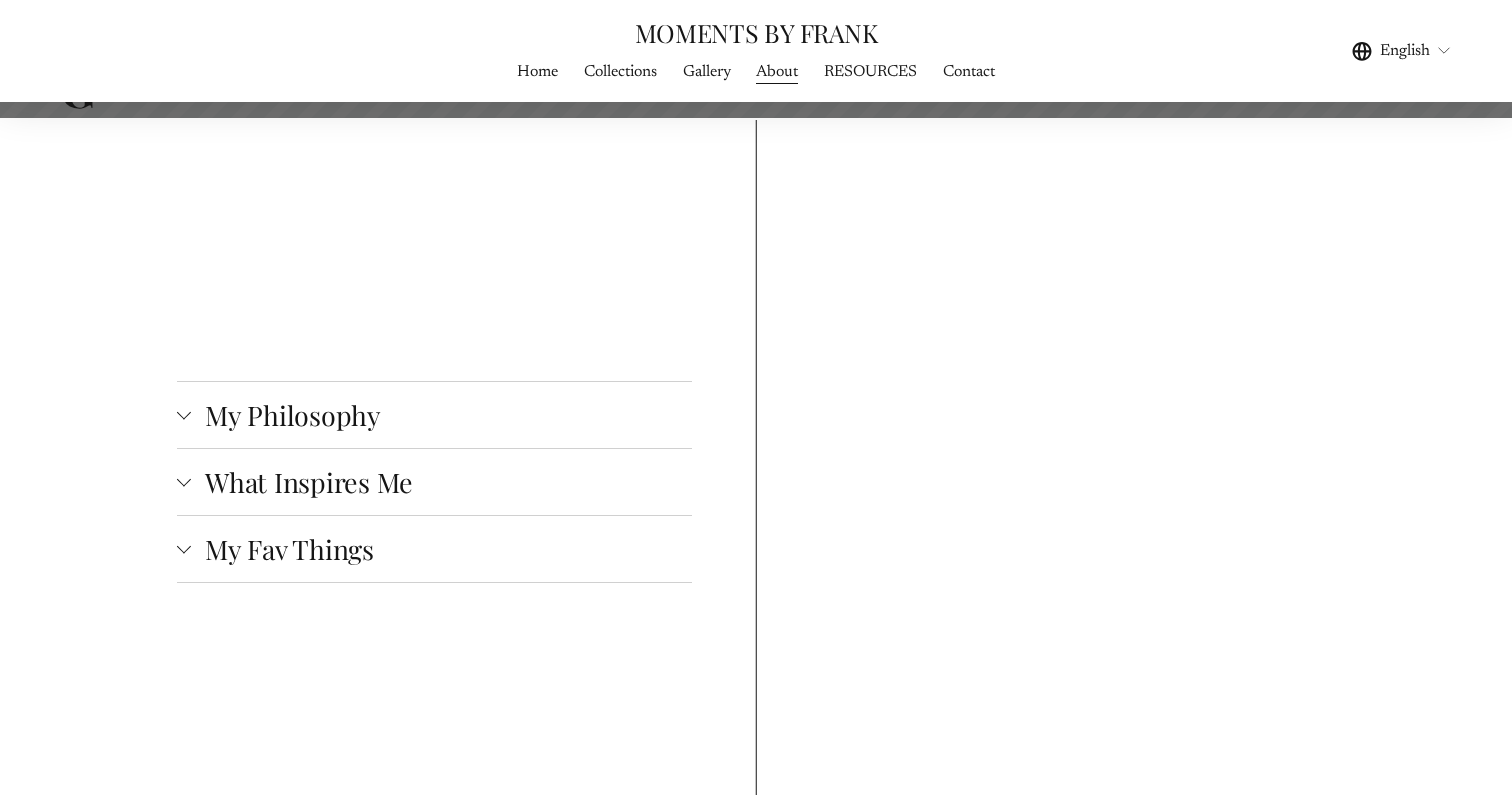 scroll, scrollTop: 3278, scrollLeft: 0, axis: vertical 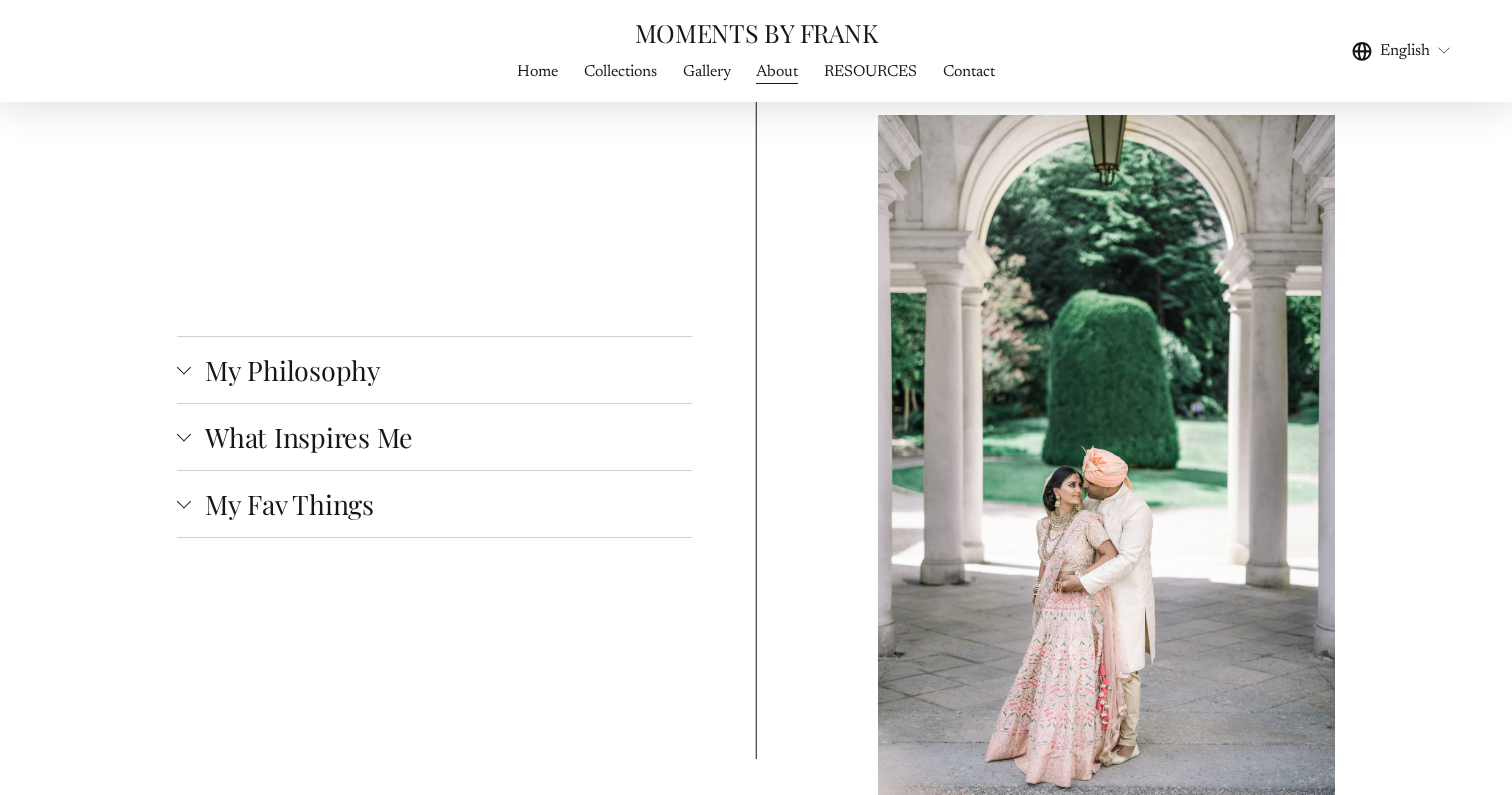 click on "My Philosophy" at bounding box center (441, 370) 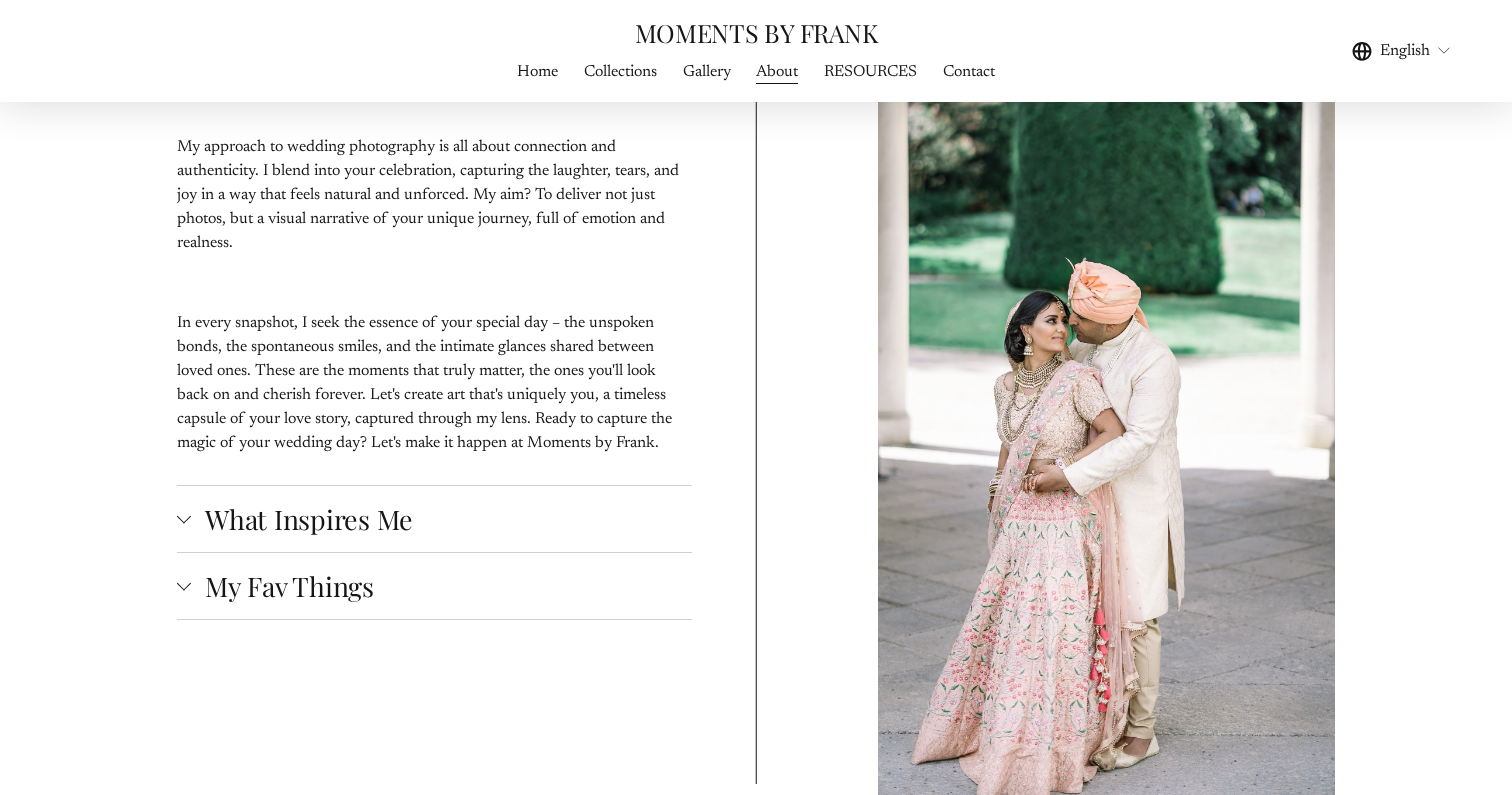 scroll, scrollTop: 3761, scrollLeft: 0, axis: vertical 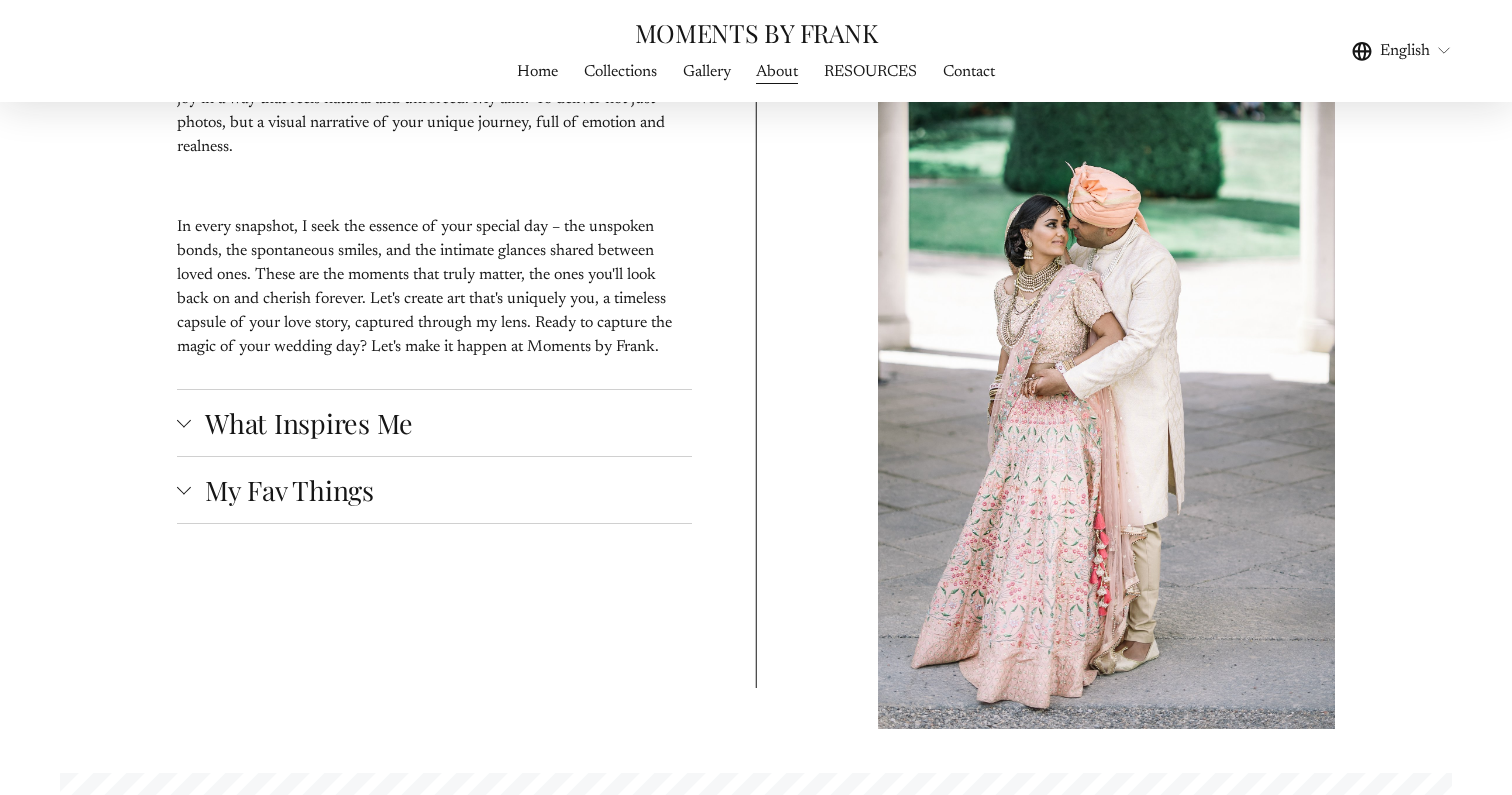 click on "What Inspires Me" at bounding box center (441, 423) 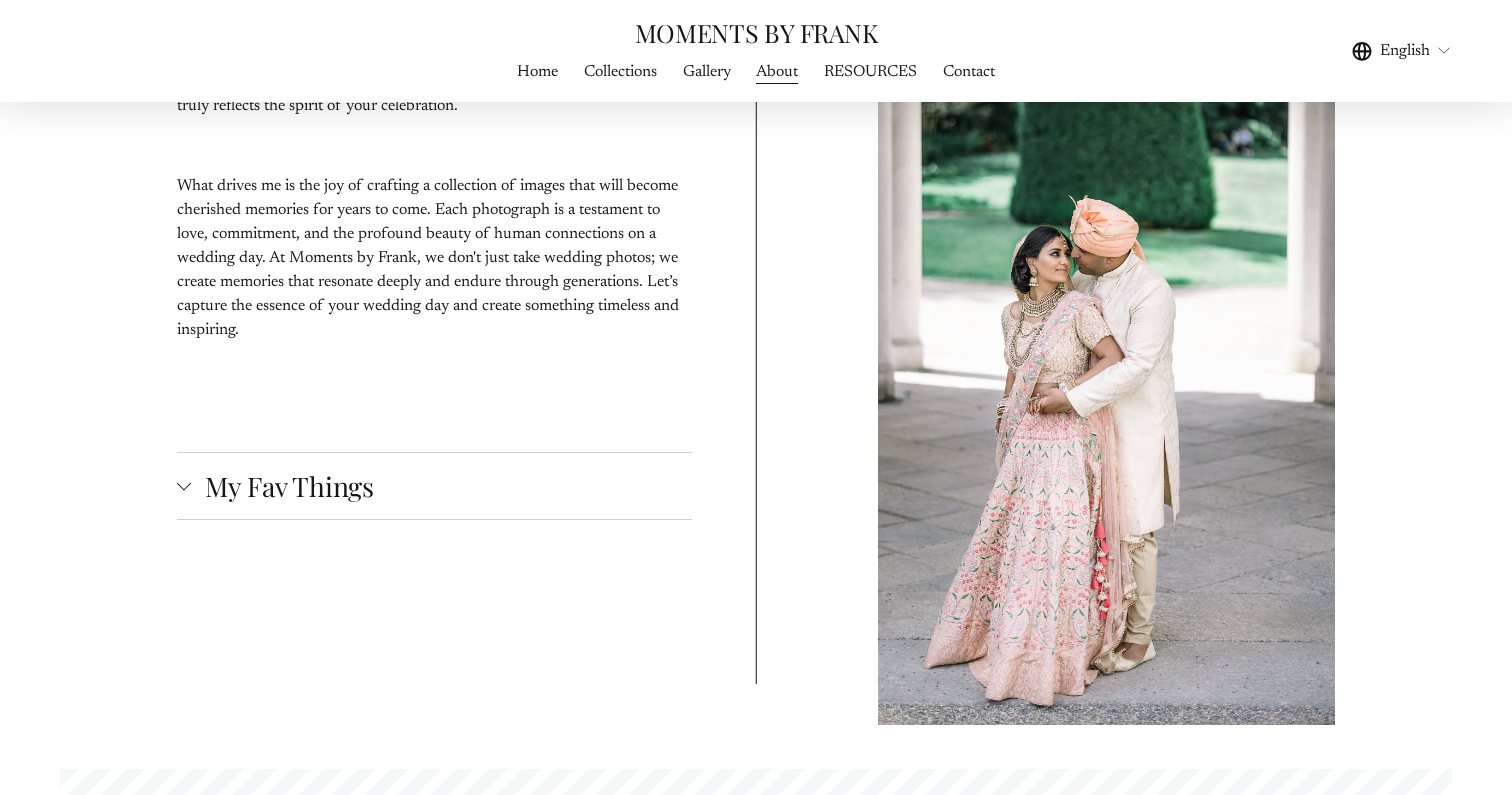 scroll, scrollTop: 3692, scrollLeft: 0, axis: vertical 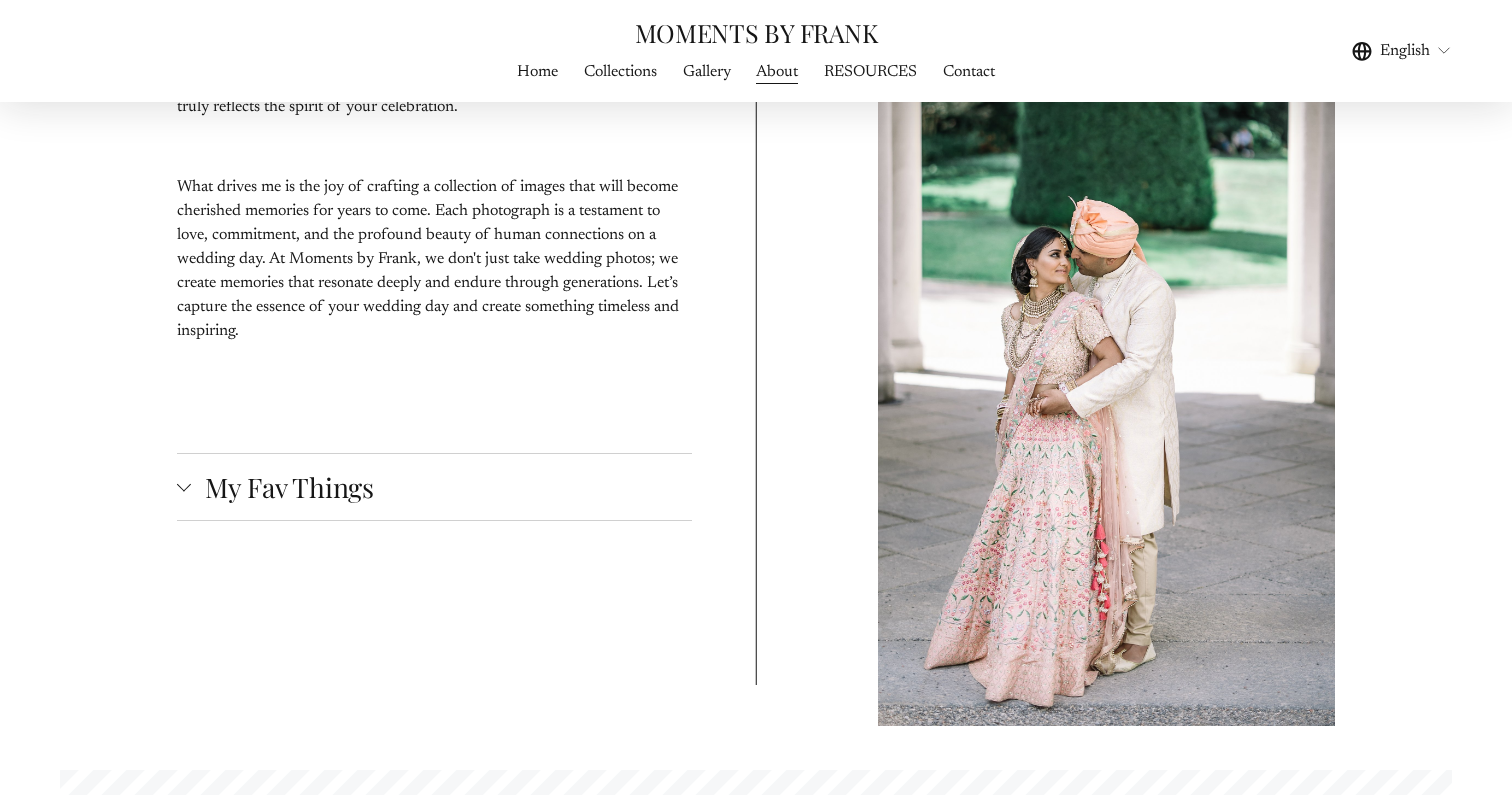 click on "My Fav Things" at bounding box center [441, 487] 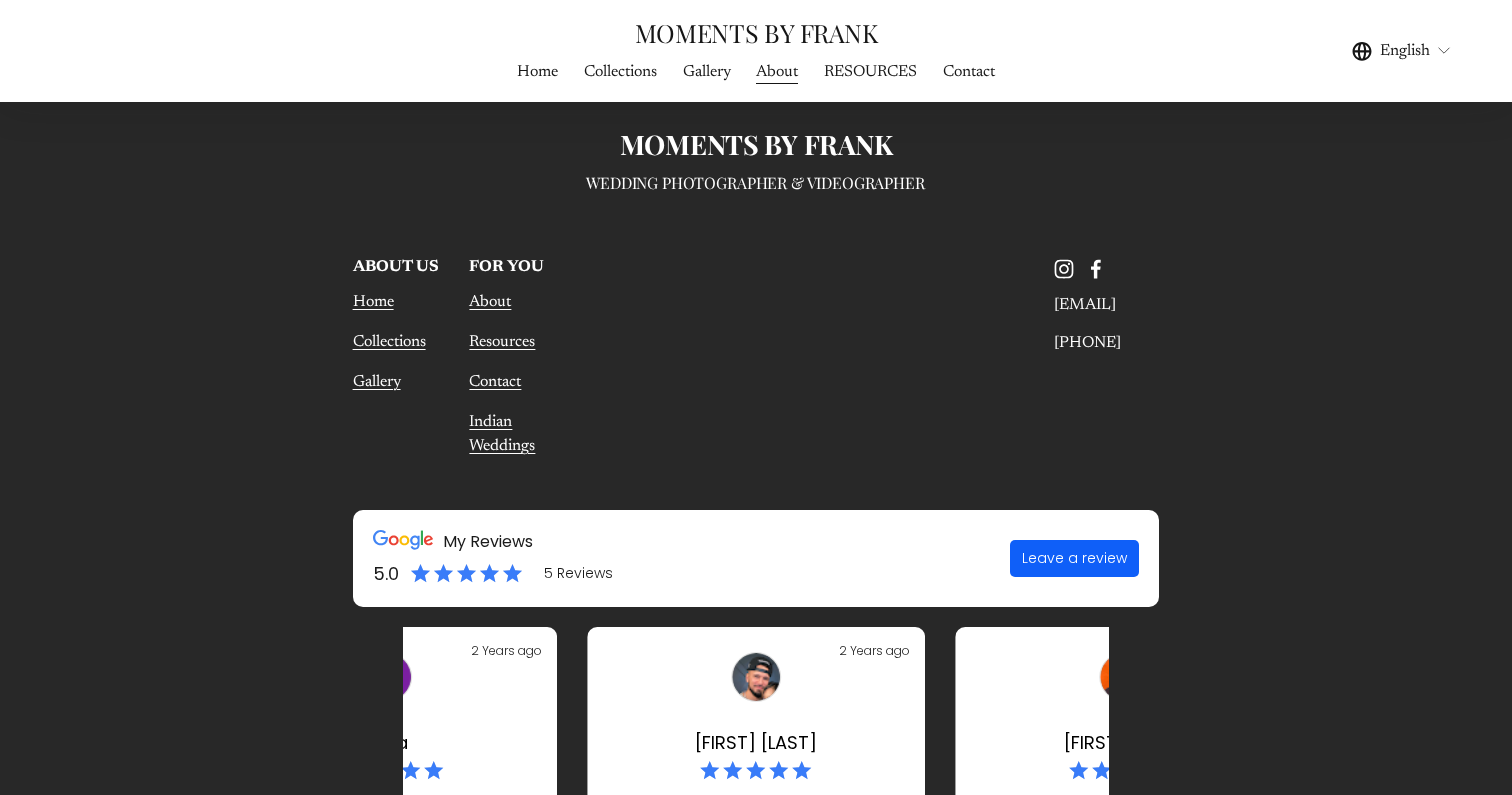 scroll, scrollTop: 8441, scrollLeft: 0, axis: vertical 